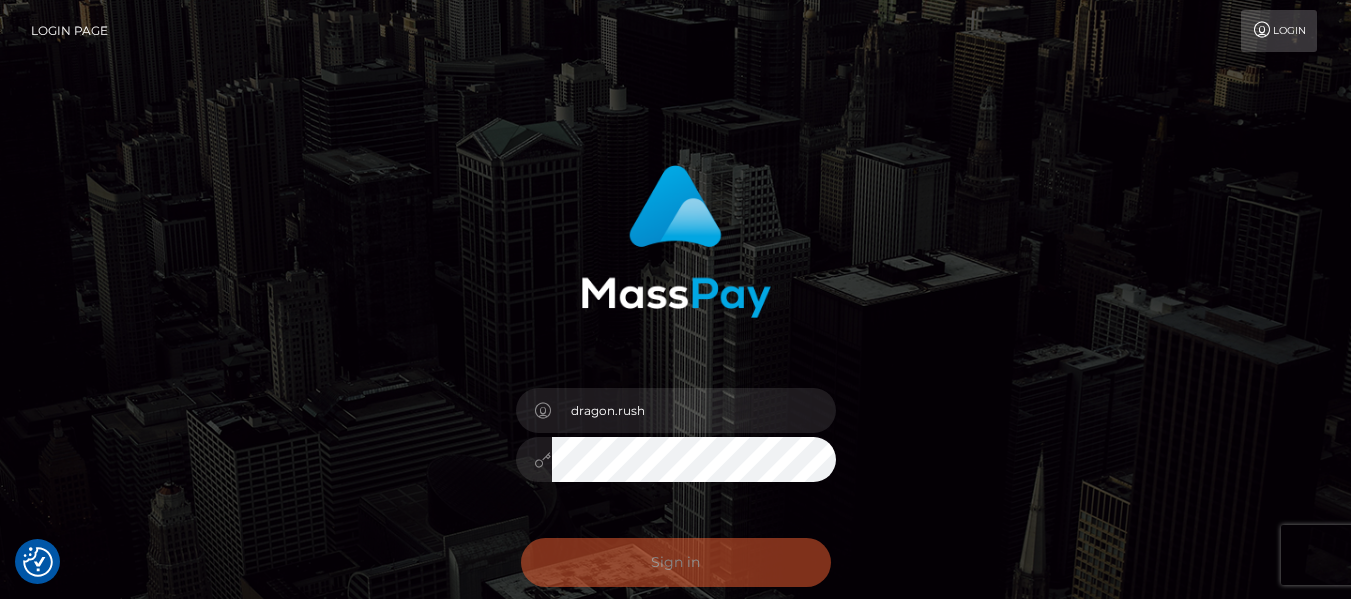 scroll, scrollTop: 0, scrollLeft: 0, axis: both 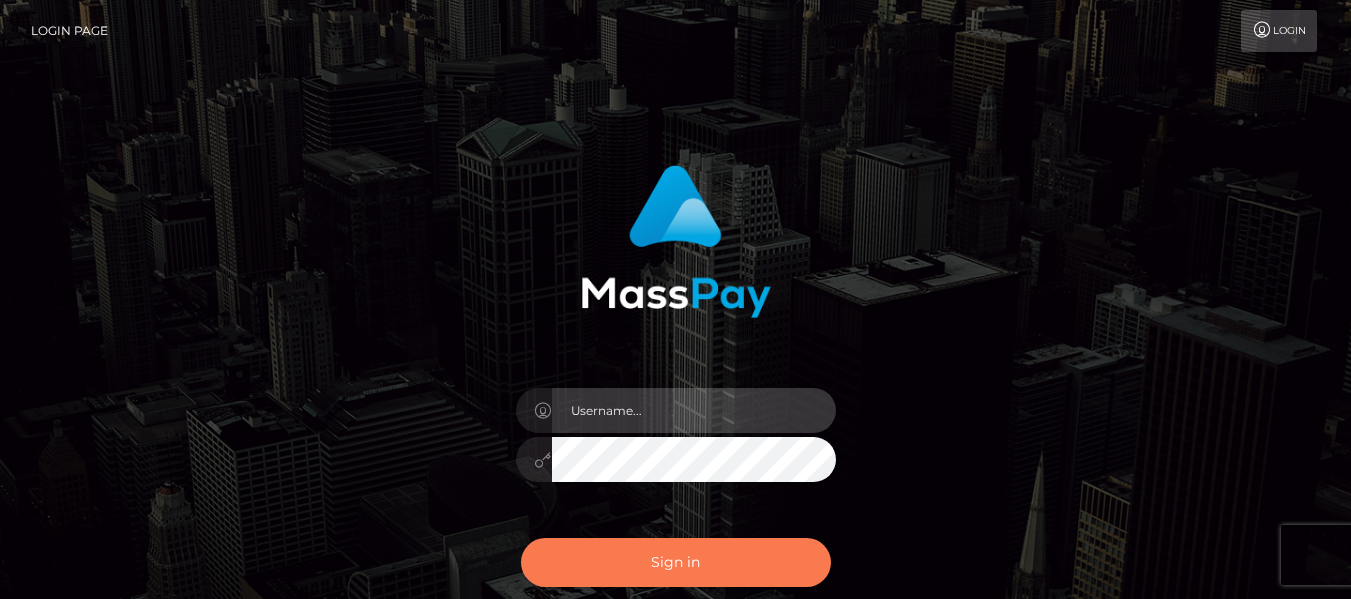 type on "dragon.rush" 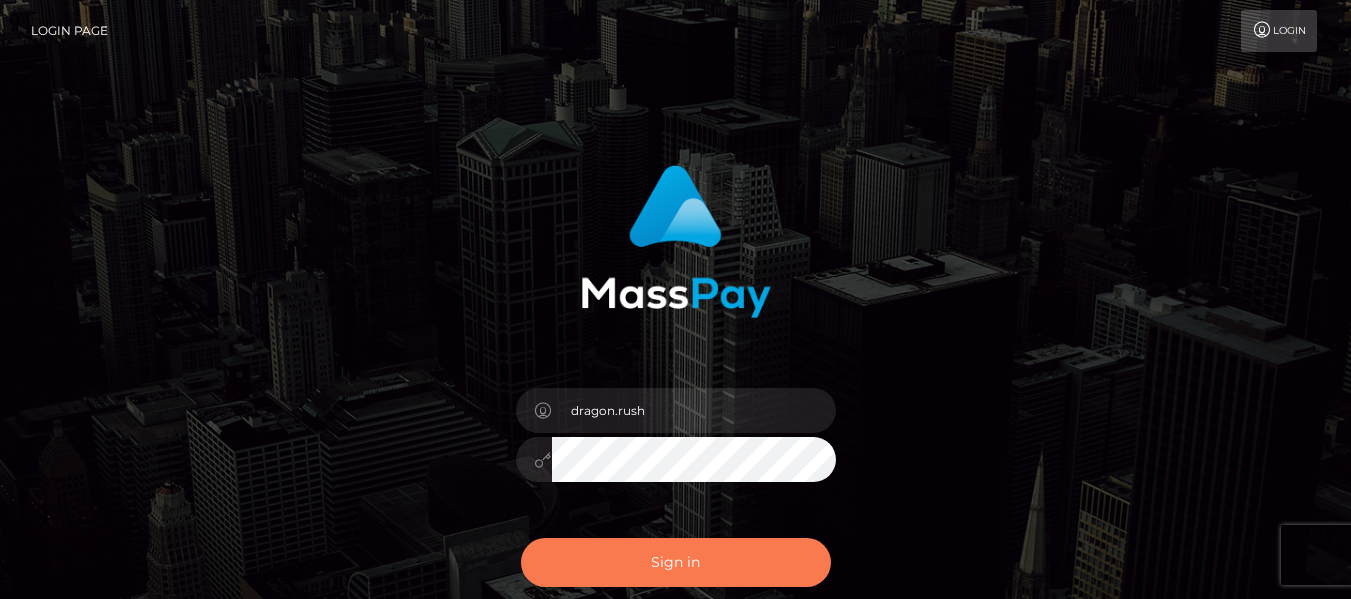 click on "Sign in" at bounding box center (676, 562) 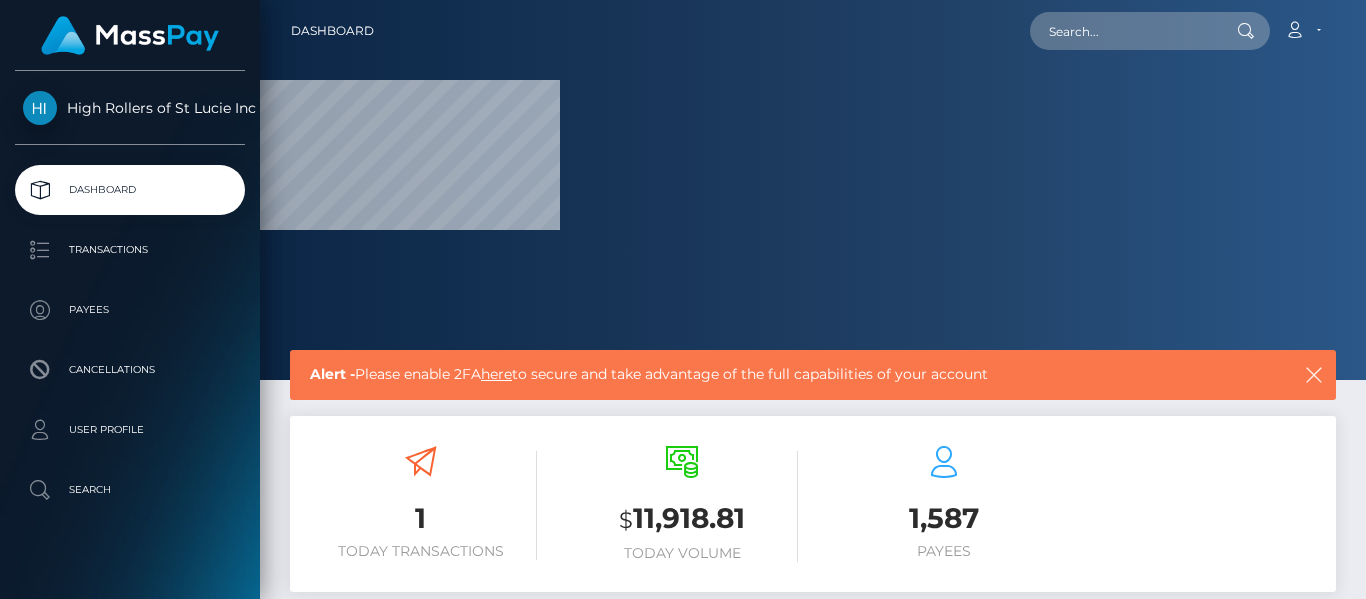 scroll, scrollTop: 0, scrollLeft: 0, axis: both 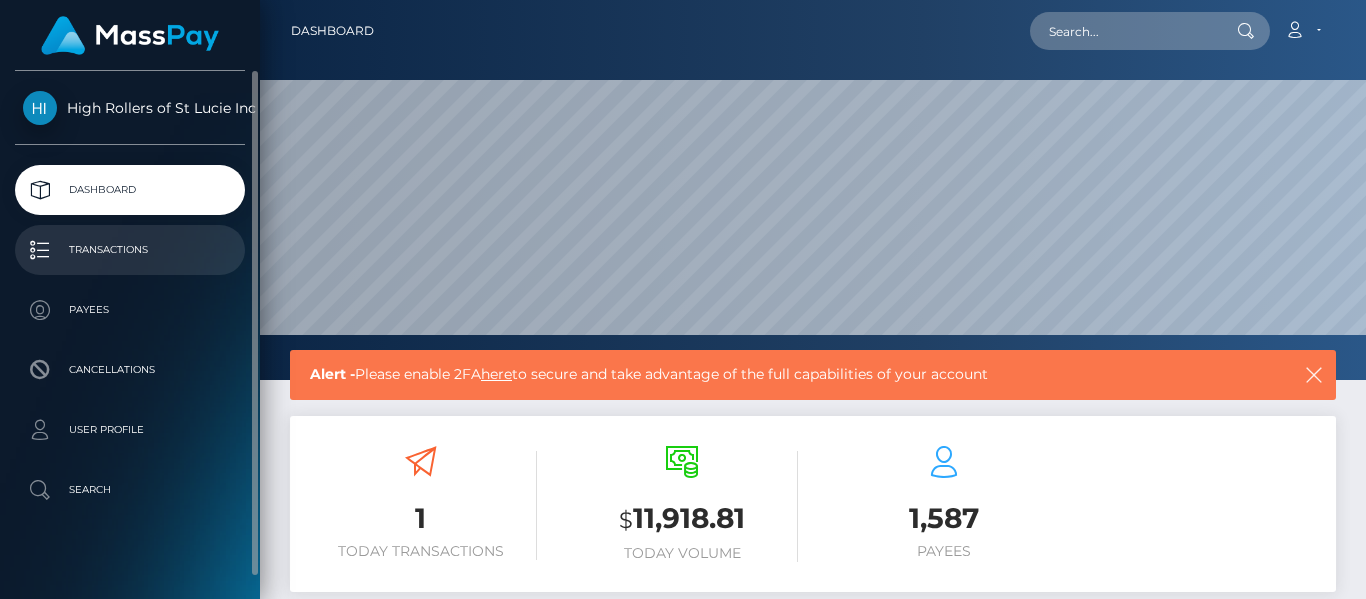 click on "Transactions" at bounding box center (130, 250) 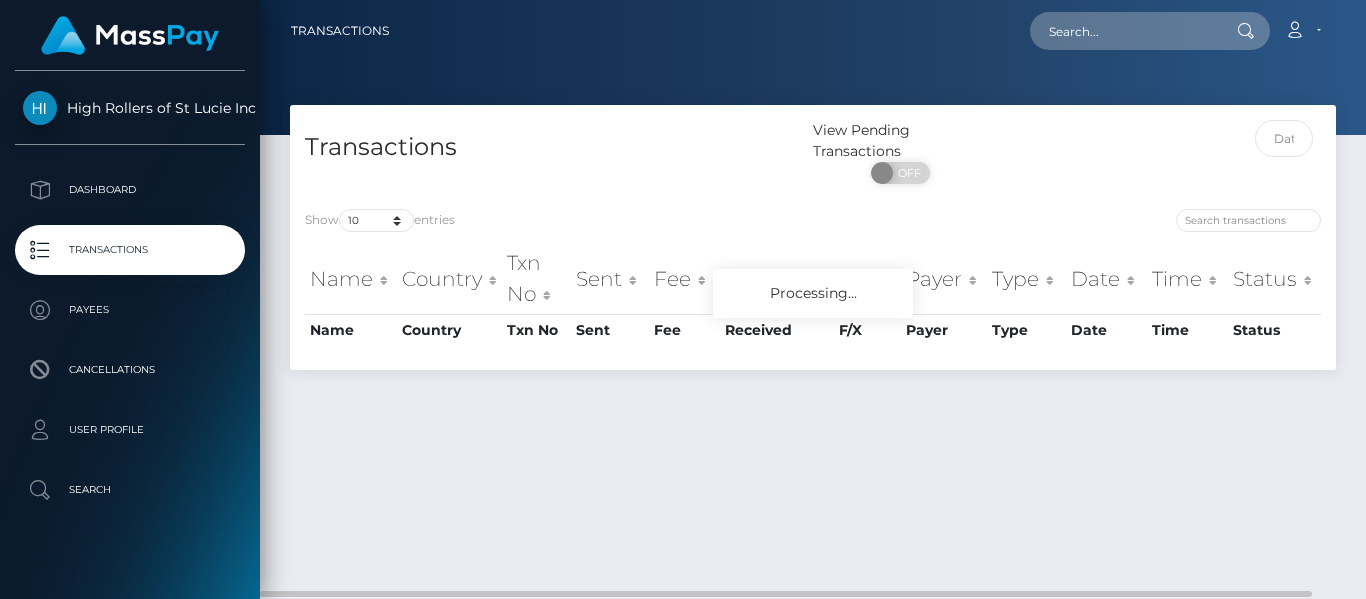 scroll, scrollTop: 0, scrollLeft: 0, axis: both 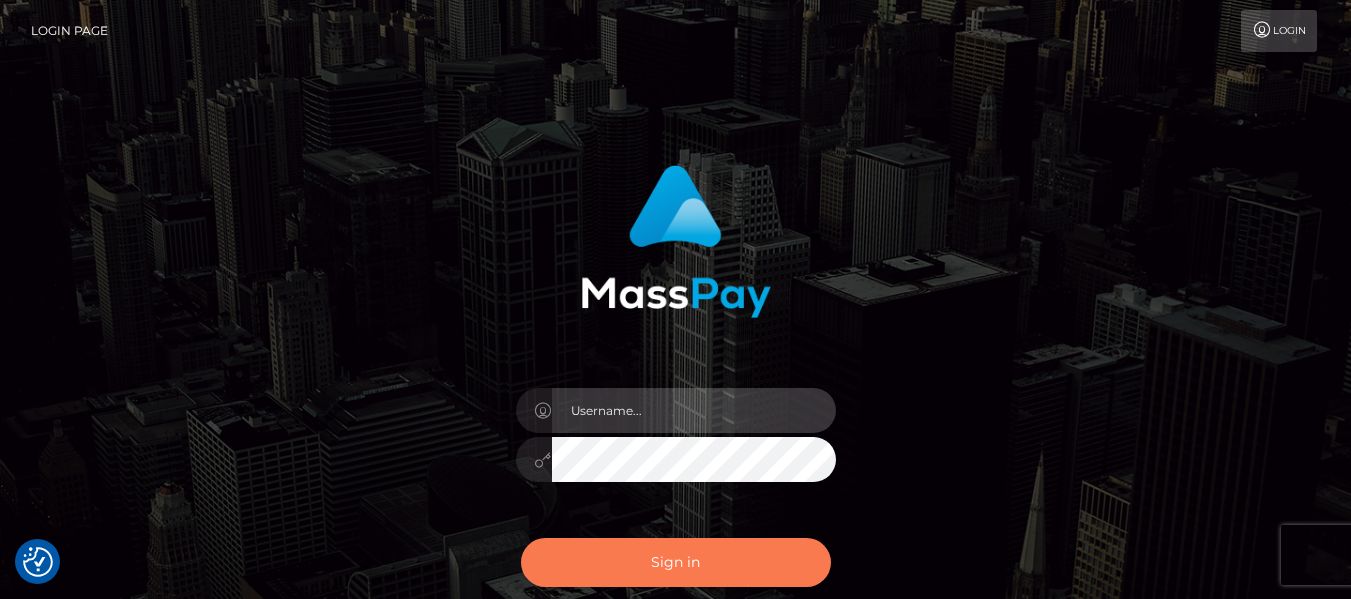 type on "dragon.rush" 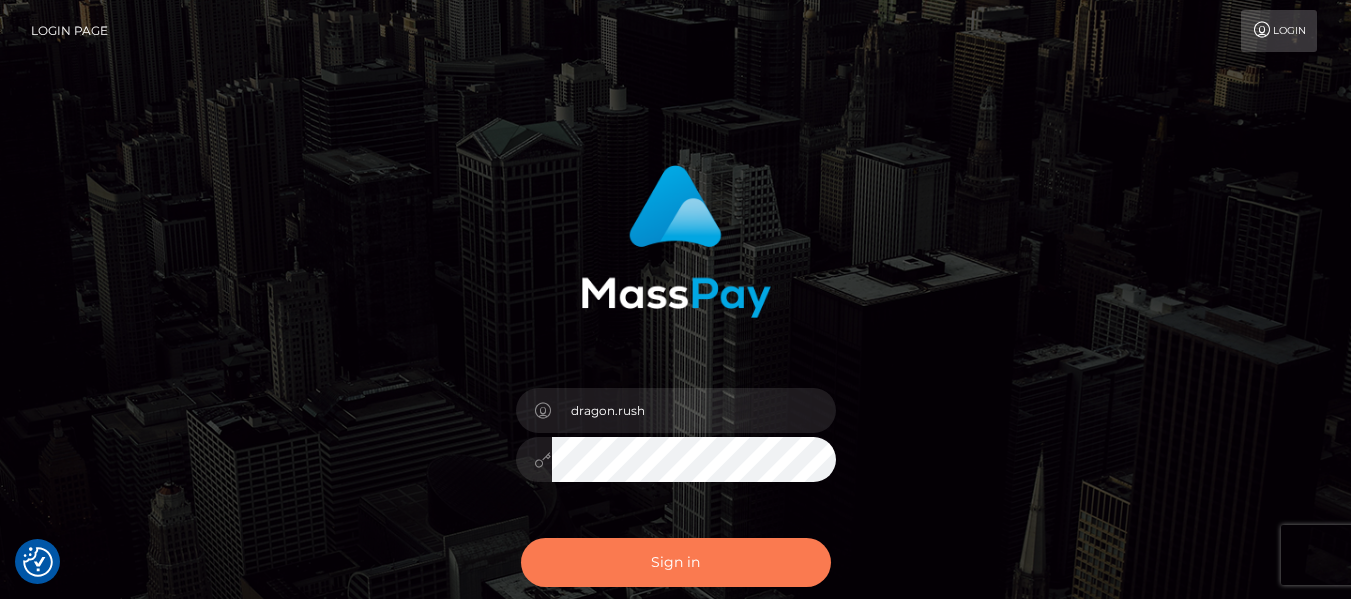 click on "Sign in" at bounding box center [676, 562] 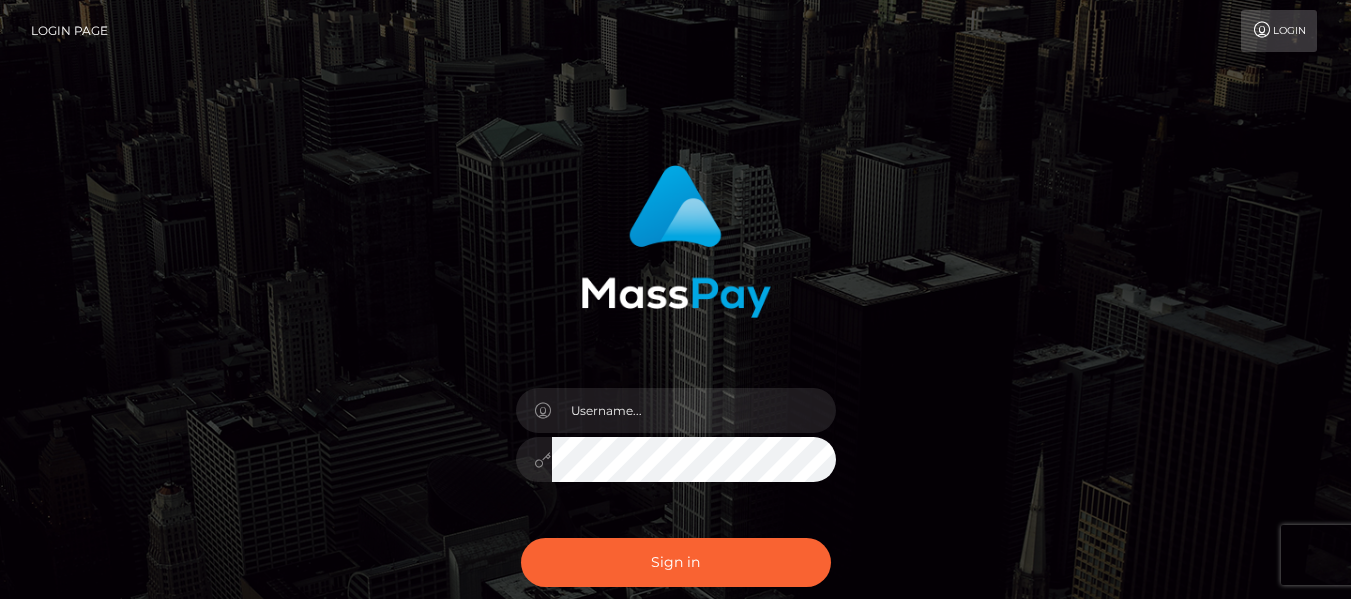 scroll, scrollTop: 0, scrollLeft: 0, axis: both 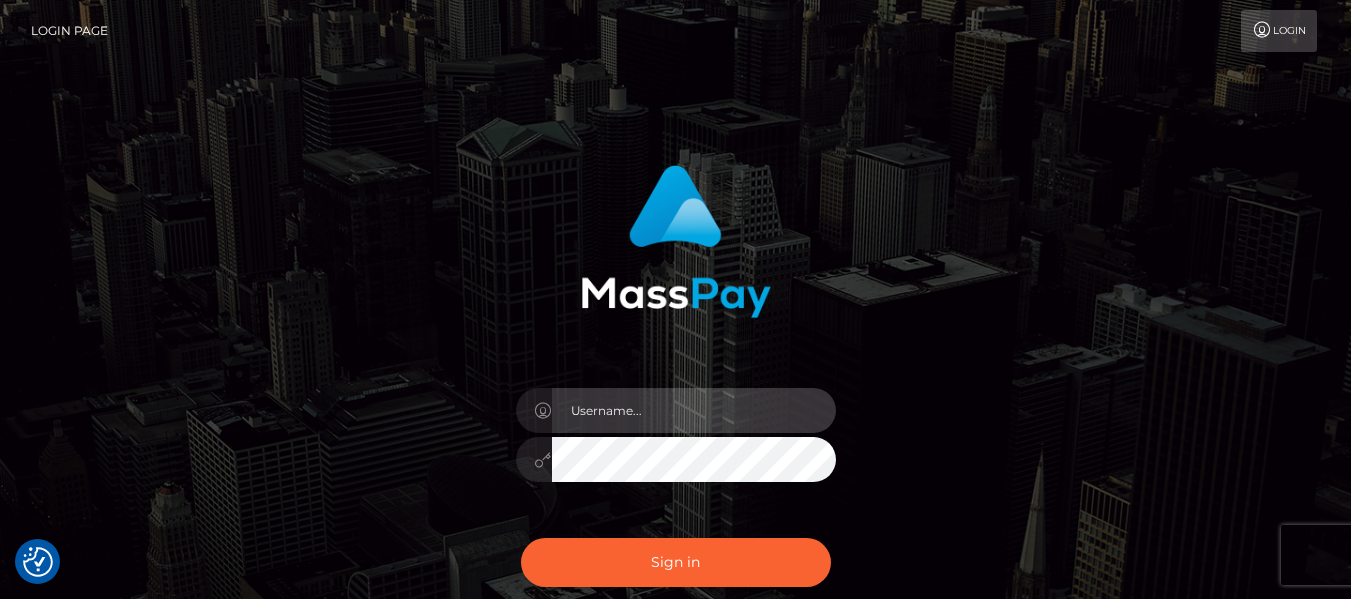 type on "dragon.rush" 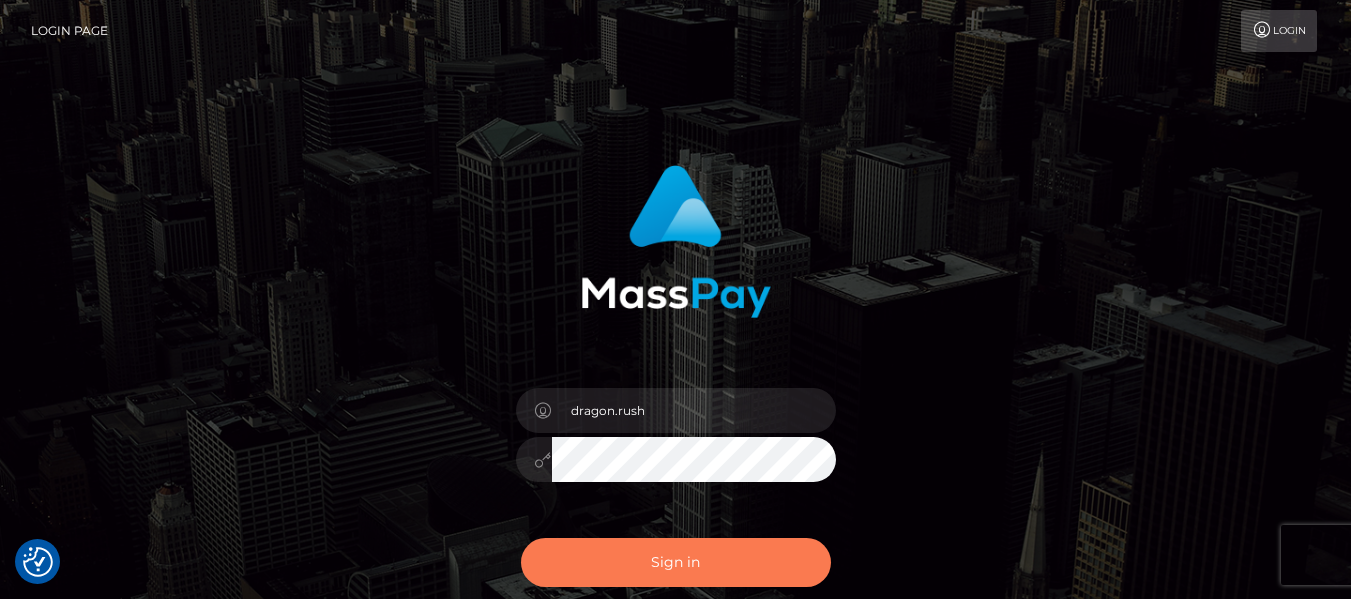 drag, startPoint x: 0, startPoint y: 0, endPoint x: 645, endPoint y: 558, distance: 852.87103 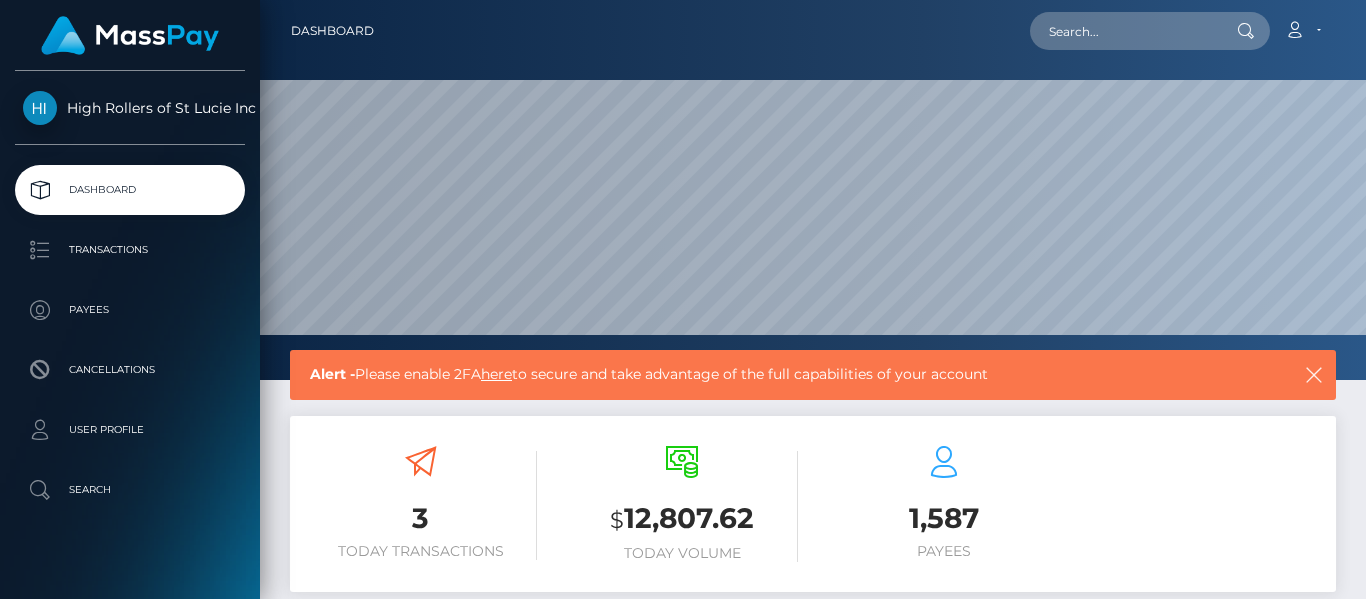 scroll, scrollTop: 0, scrollLeft: 0, axis: both 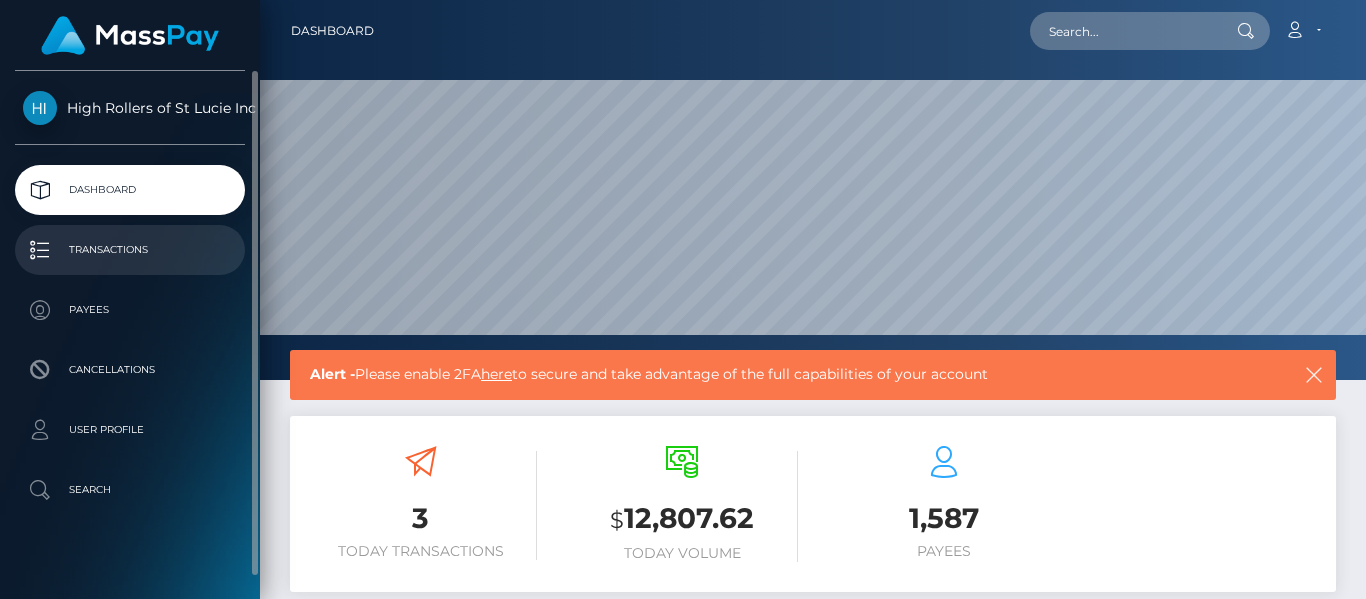 click on "Transactions" at bounding box center (130, 250) 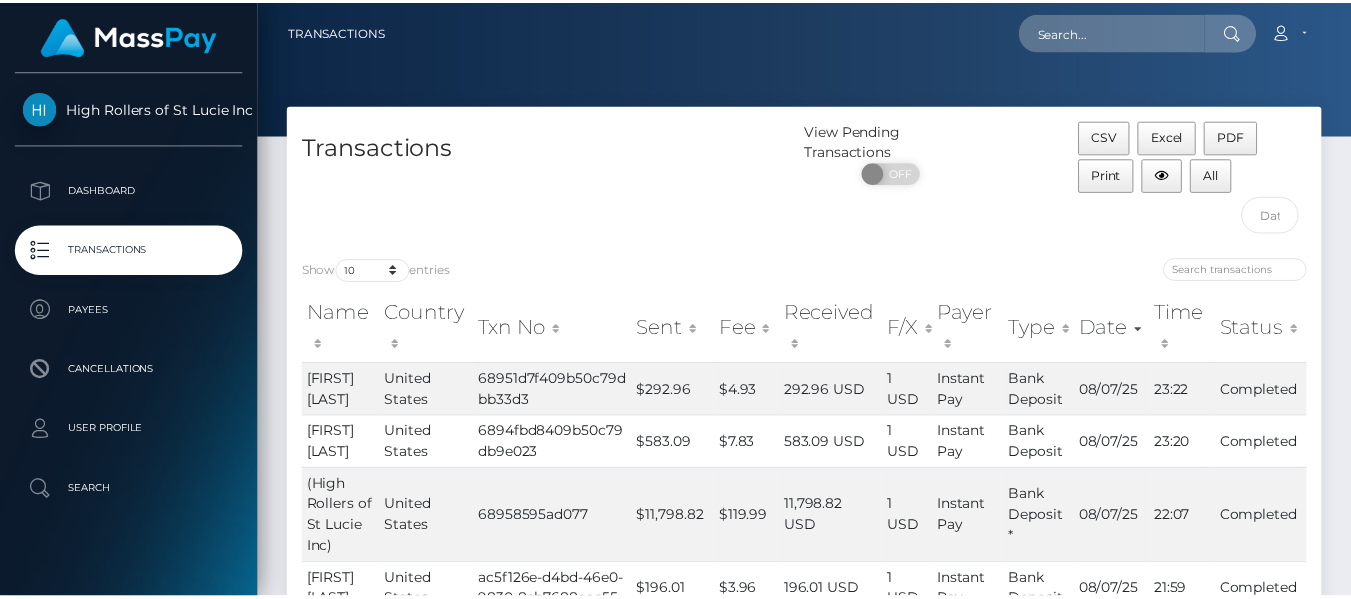 scroll, scrollTop: 0, scrollLeft: 0, axis: both 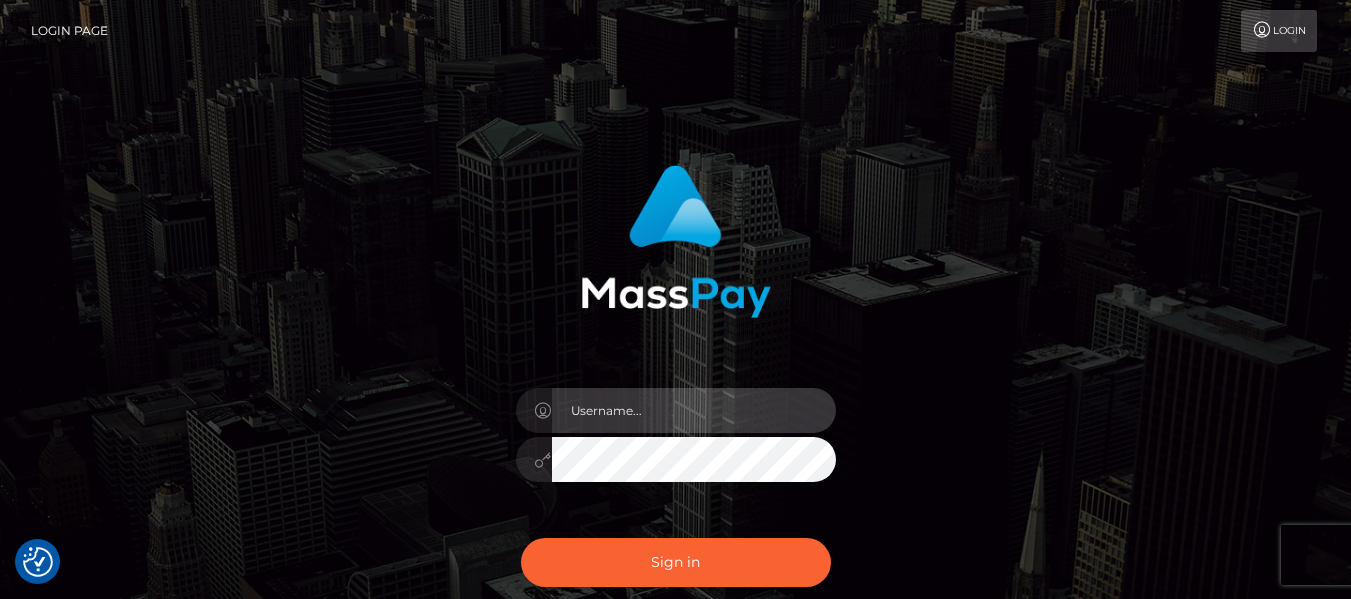 type on "dragon.rush" 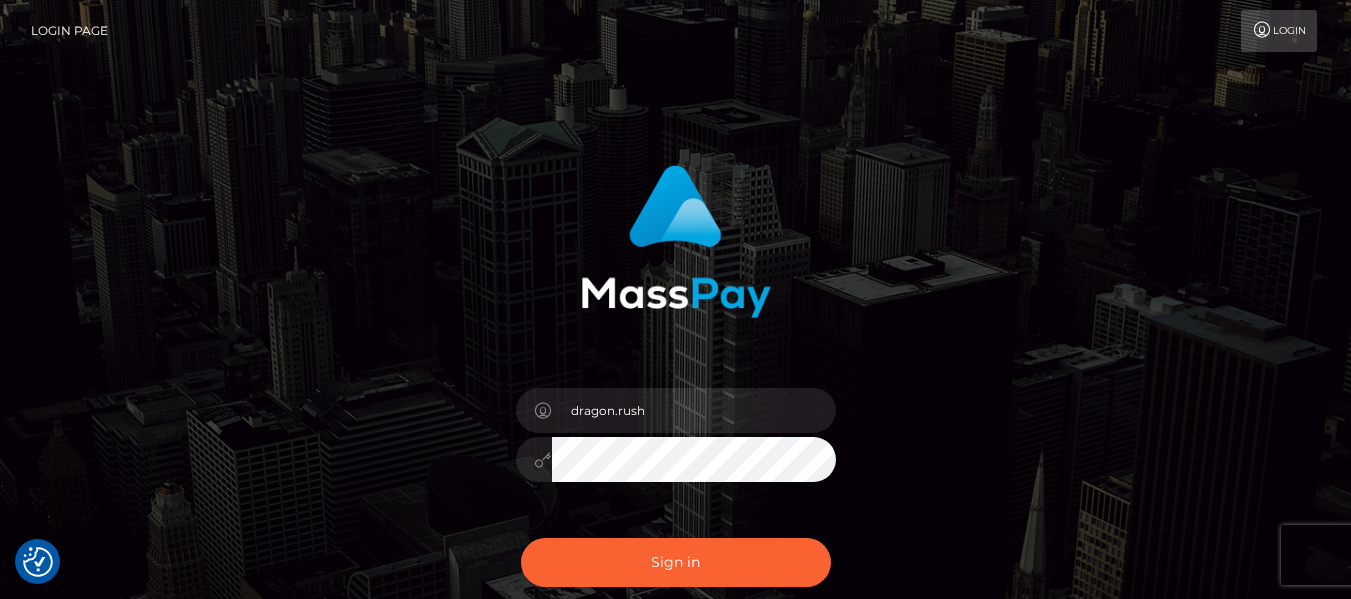 click on "Sign in
Need
Help?" at bounding box center (676, 570) 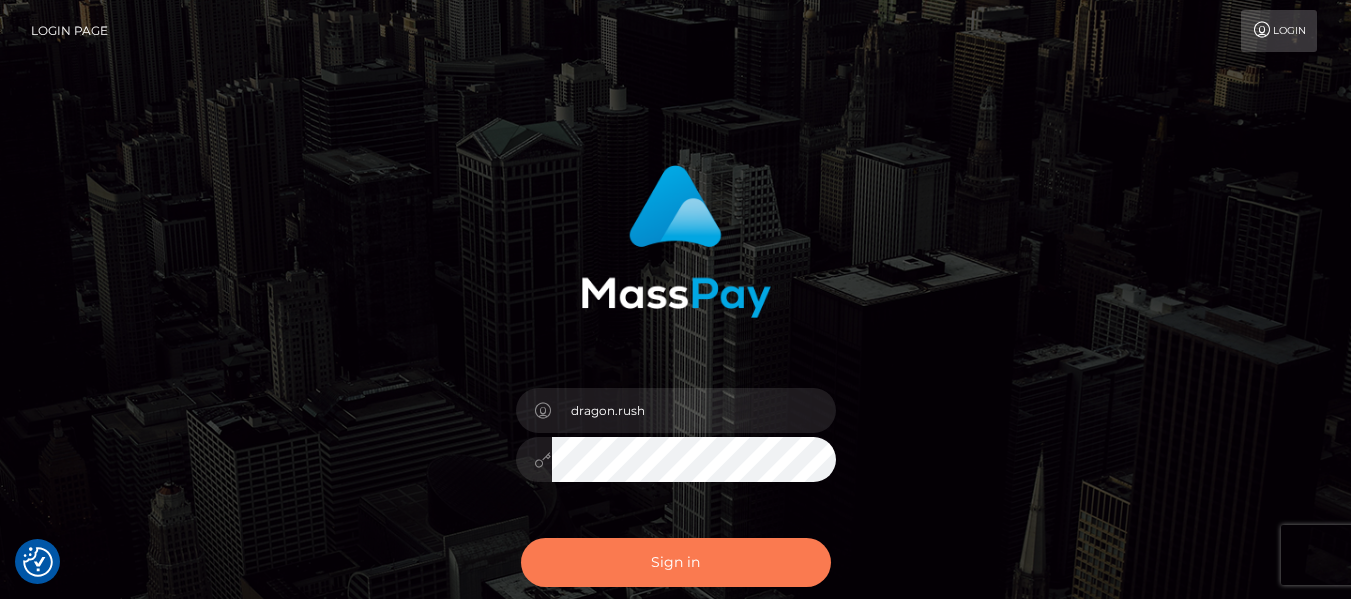 click on "Sign in" at bounding box center (676, 562) 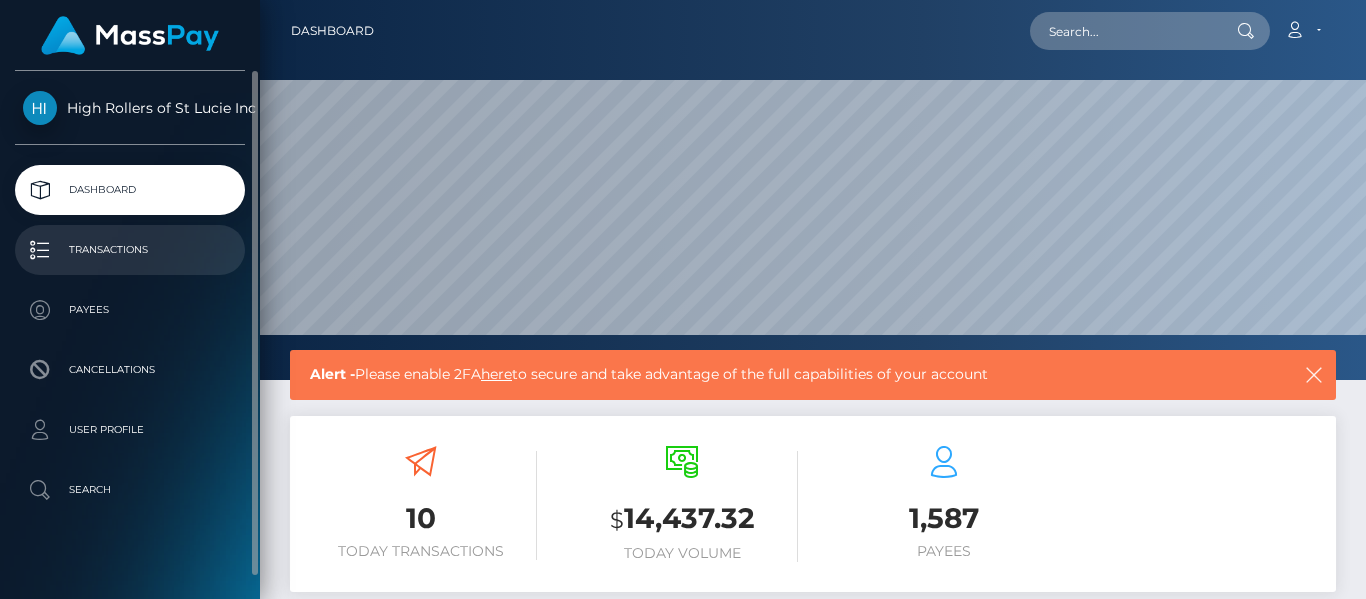 scroll, scrollTop: 0, scrollLeft: 0, axis: both 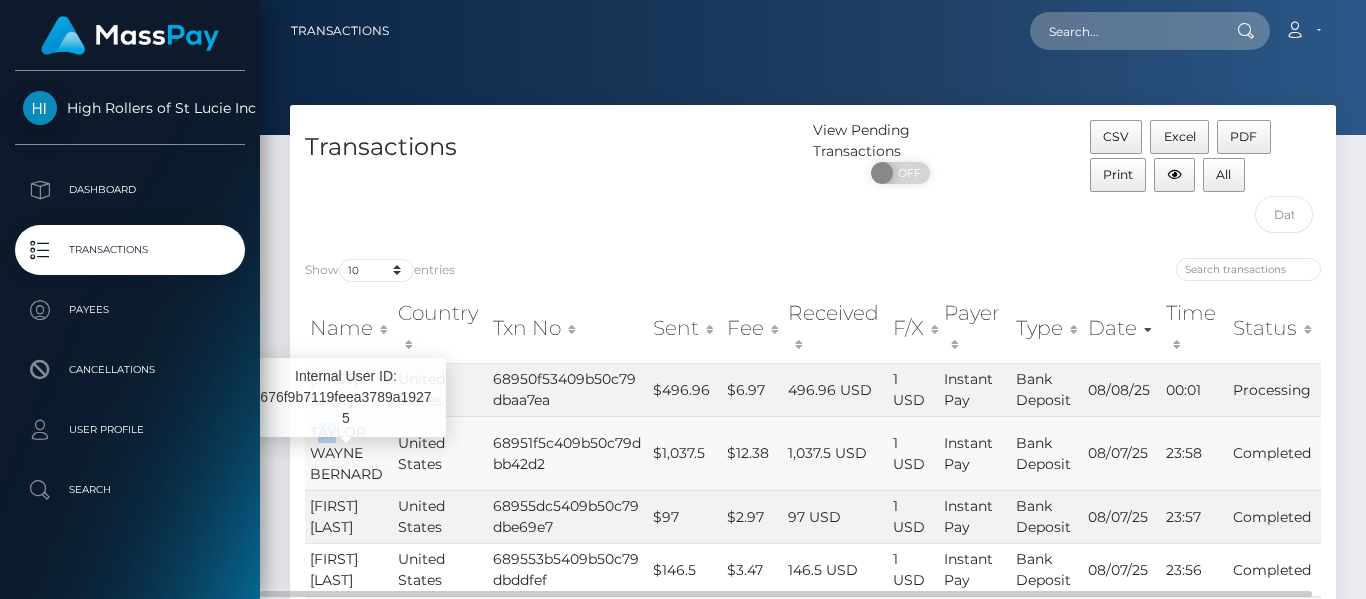 drag, startPoint x: 315, startPoint y: 431, endPoint x: 333, endPoint y: 433, distance: 18.110771 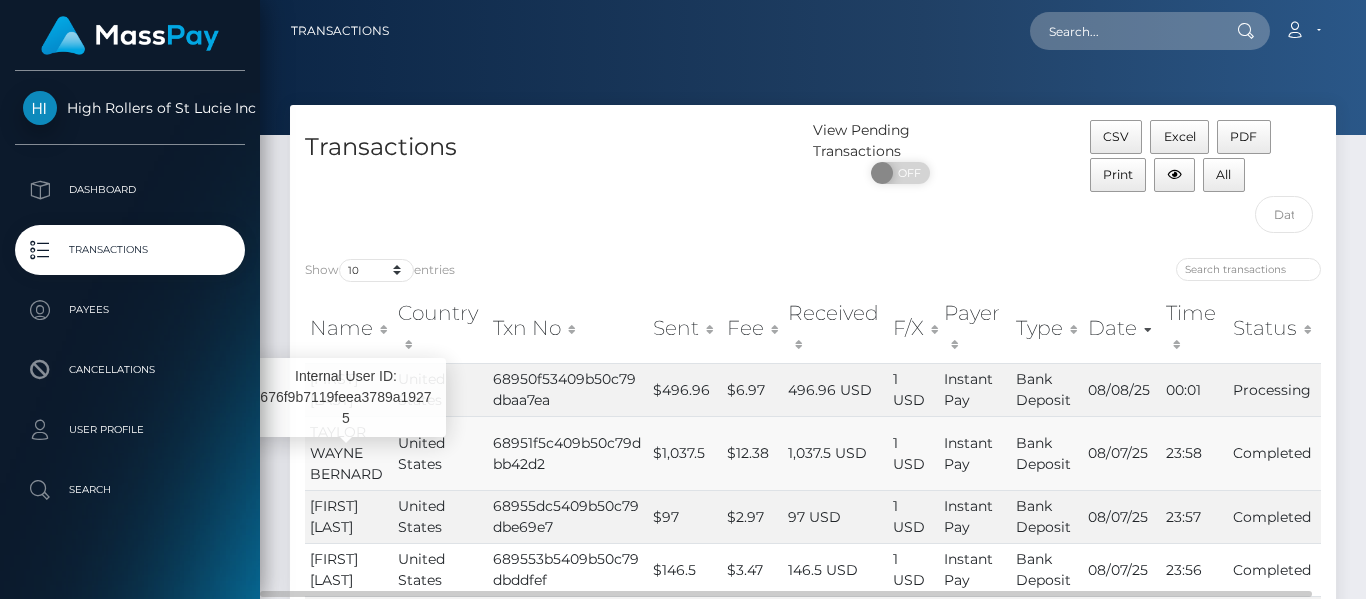 click on "TAYLOR WAYNE BERNARD" at bounding box center [349, 453] 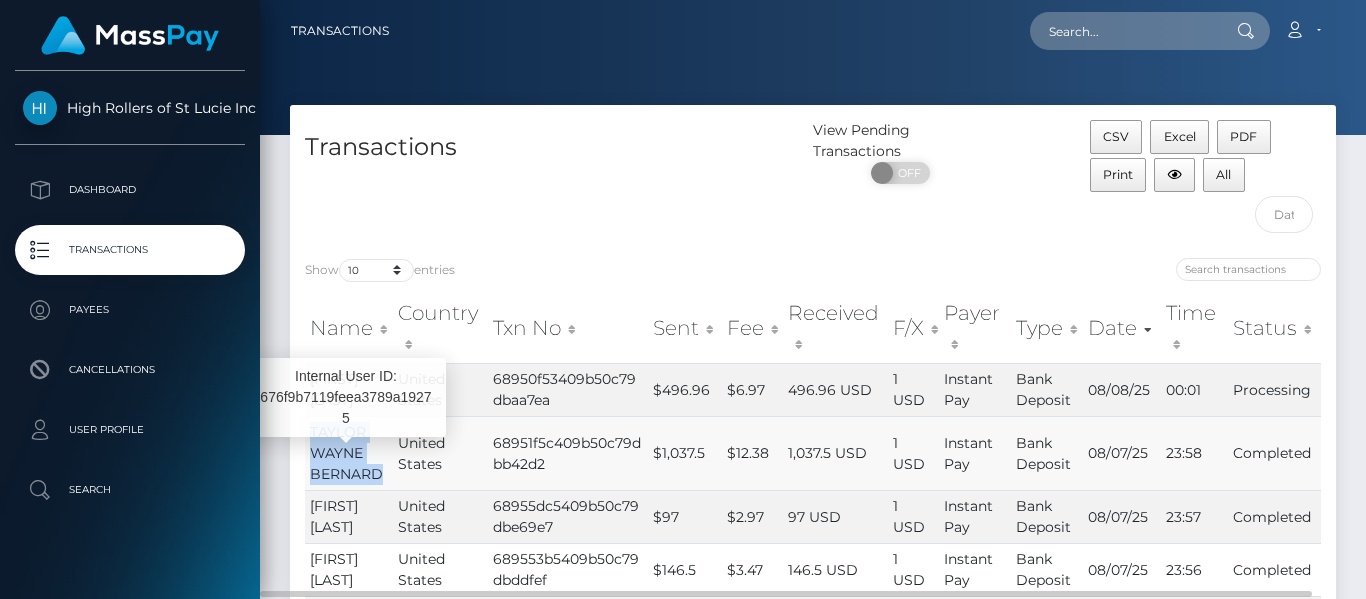 drag, startPoint x: 307, startPoint y: 433, endPoint x: 375, endPoint y: 466, distance: 75.58439 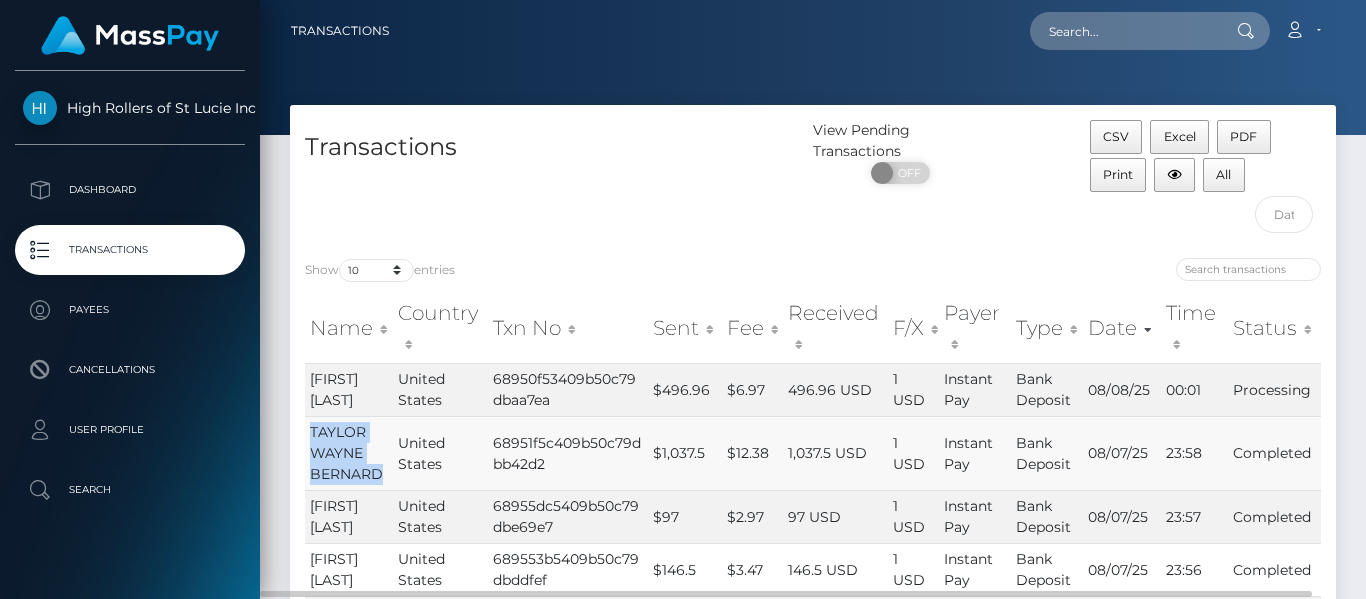 copy on "TAYLOR WAYNE BERNARD" 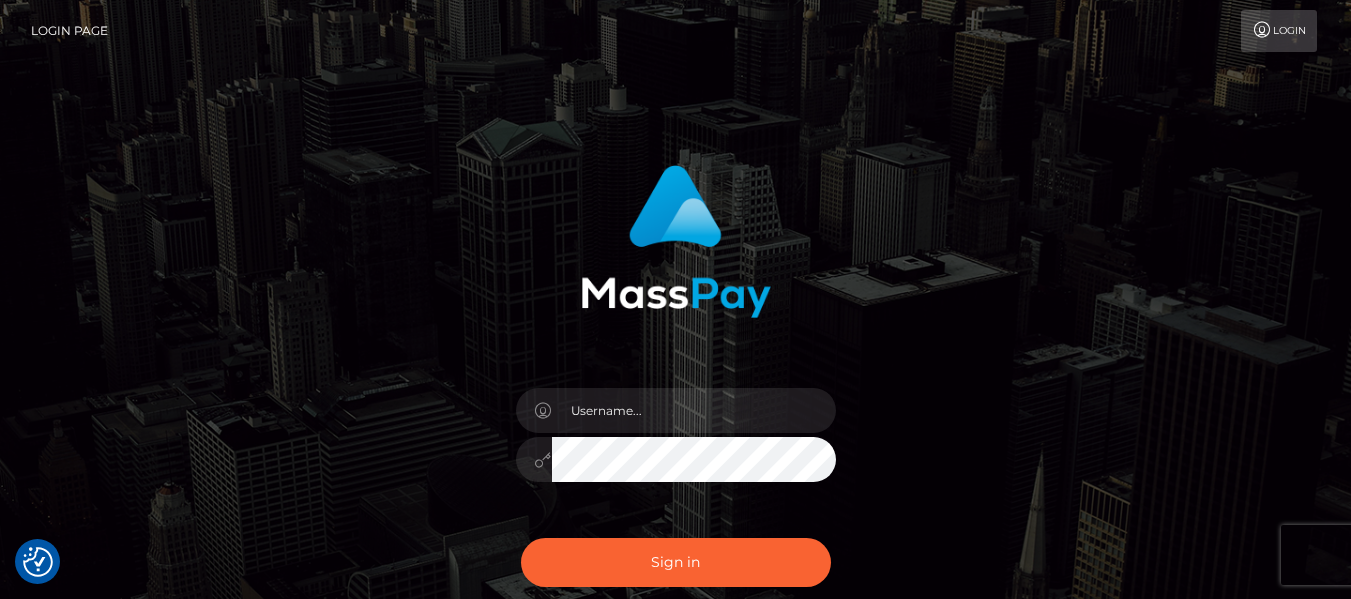 scroll, scrollTop: 0, scrollLeft: 0, axis: both 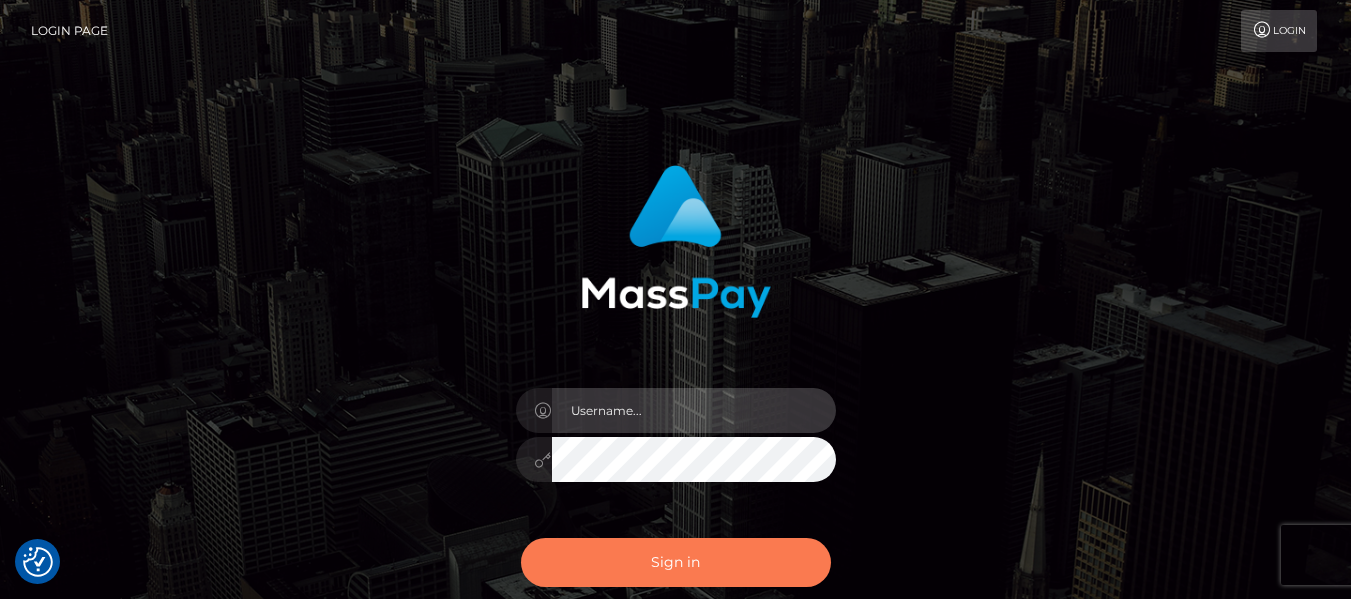 type on "dragon.rush" 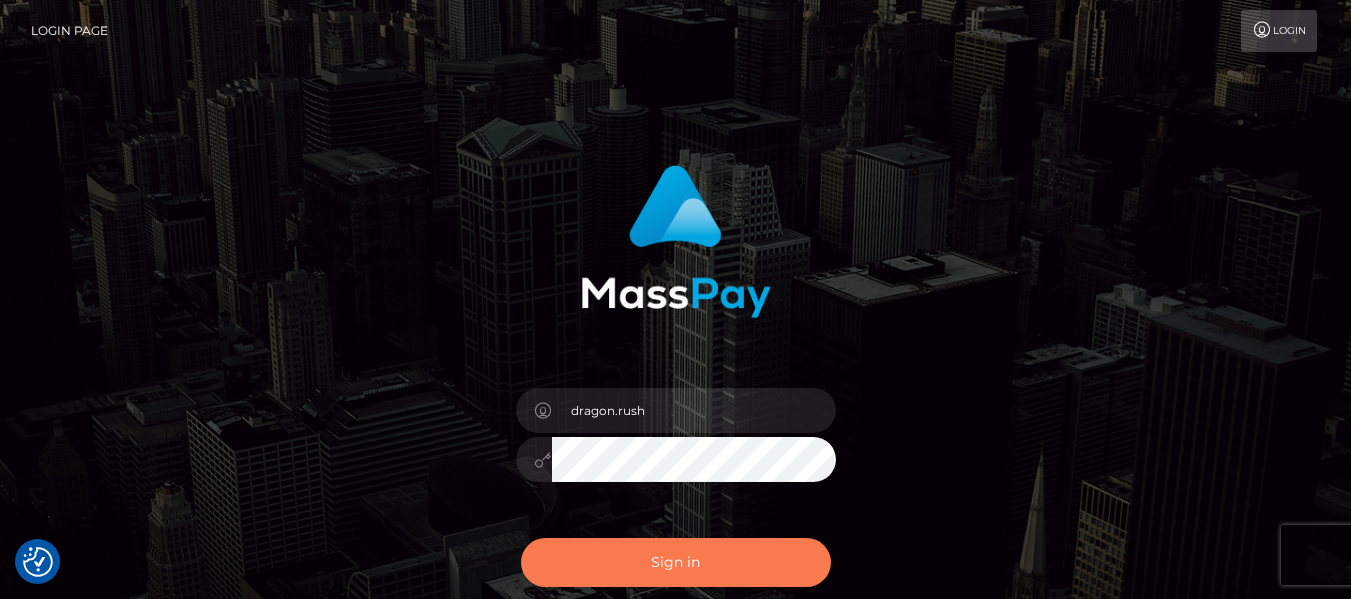 click on "Sign in" at bounding box center [676, 562] 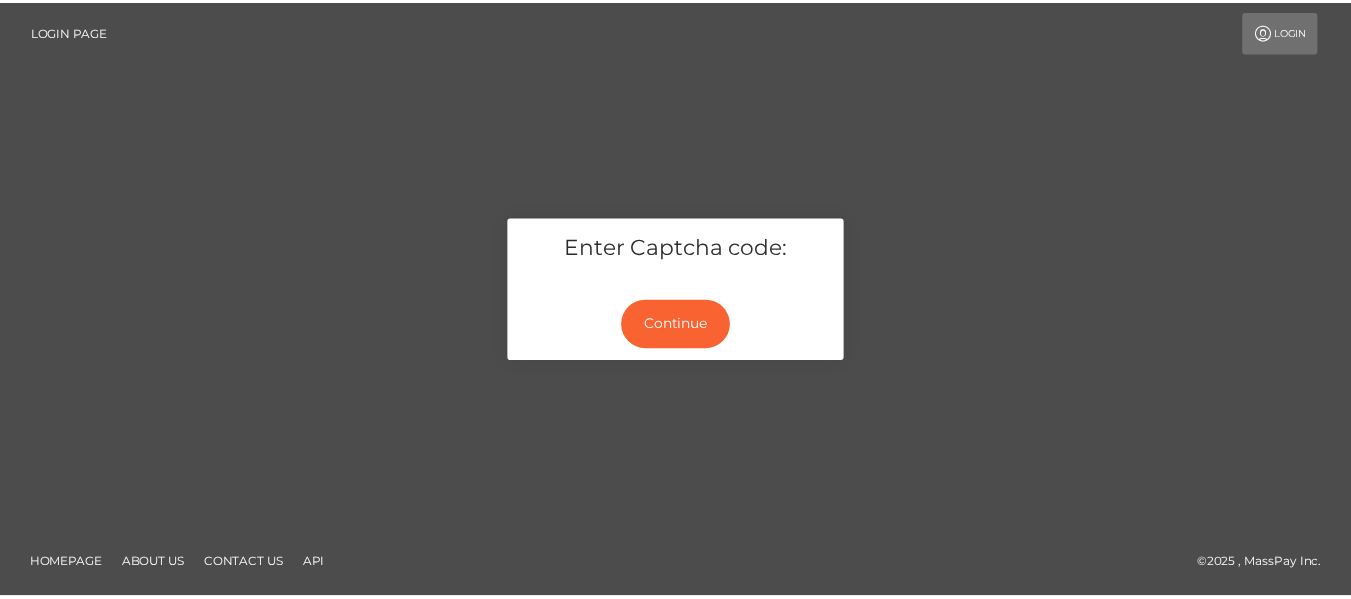 scroll, scrollTop: 0, scrollLeft: 0, axis: both 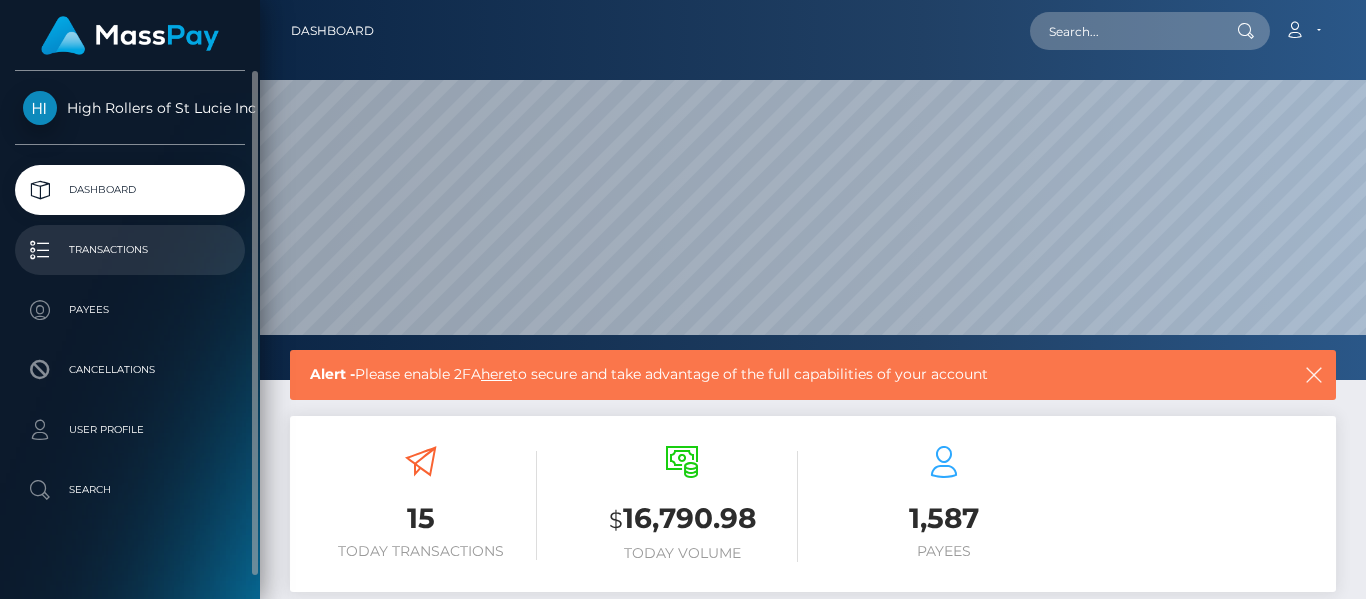 click on "Transactions" at bounding box center (130, 250) 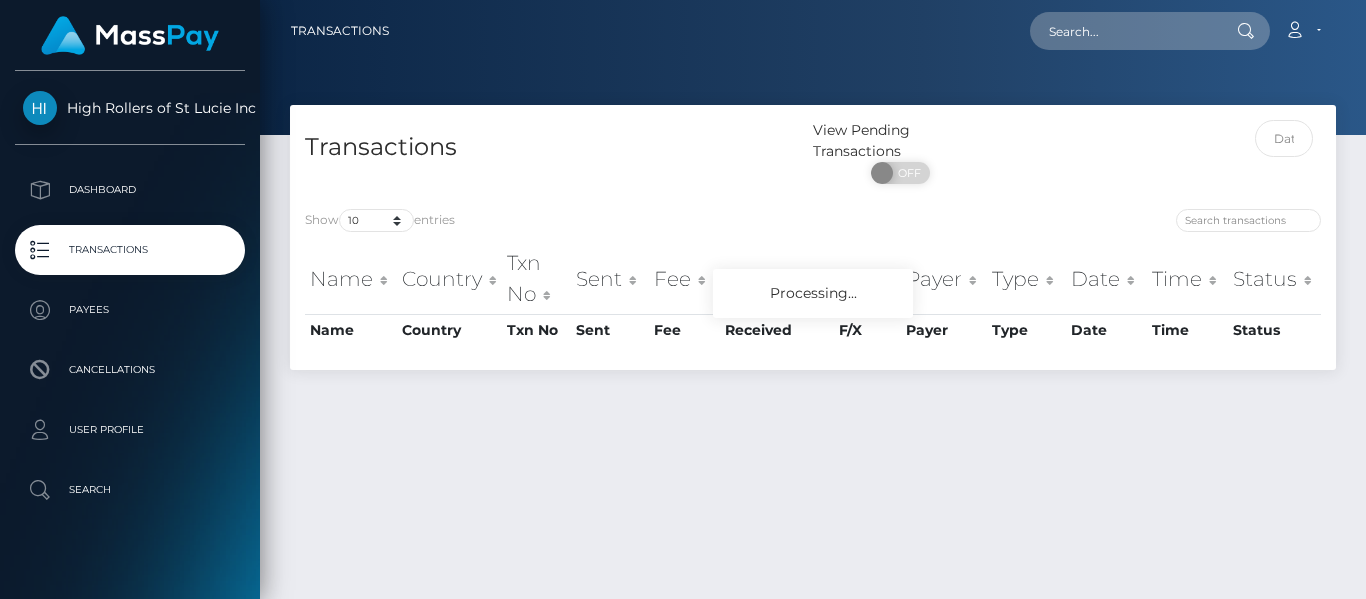 scroll, scrollTop: 0, scrollLeft: 0, axis: both 